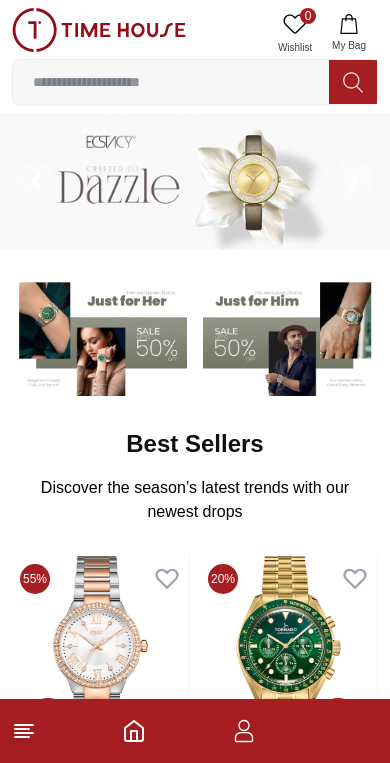 scroll, scrollTop: 0, scrollLeft: 0, axis: both 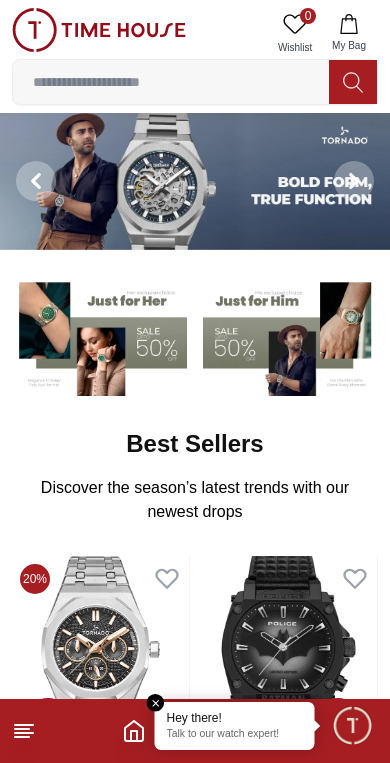 click 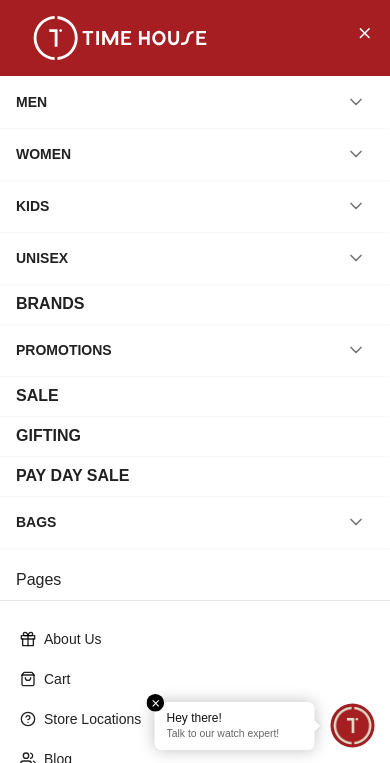 scroll, scrollTop: 0, scrollLeft: 0, axis: both 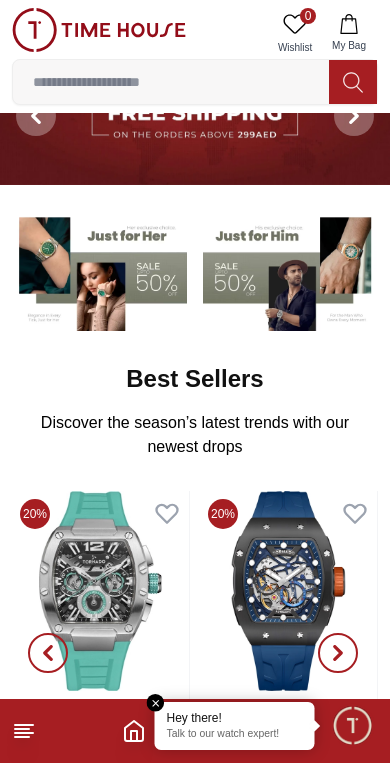 click at bounding box center (171, 82) 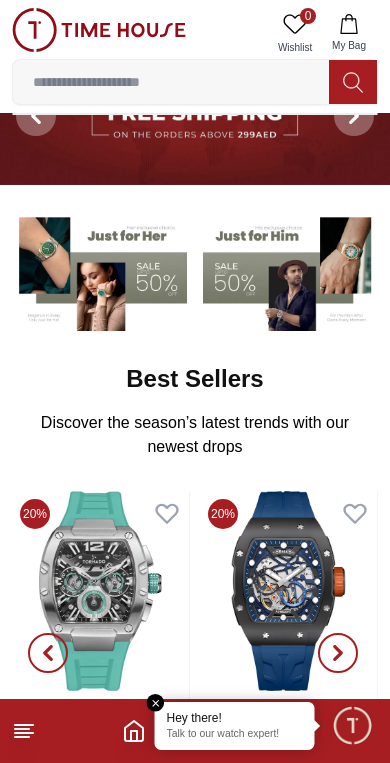 scroll, scrollTop: 0, scrollLeft: 0, axis: both 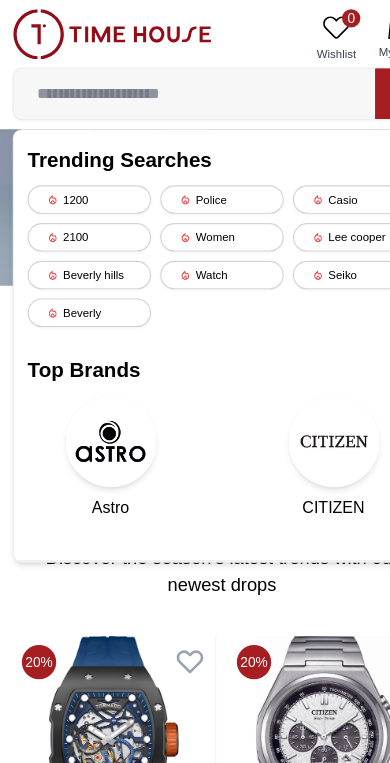 click at bounding box center [171, 82] 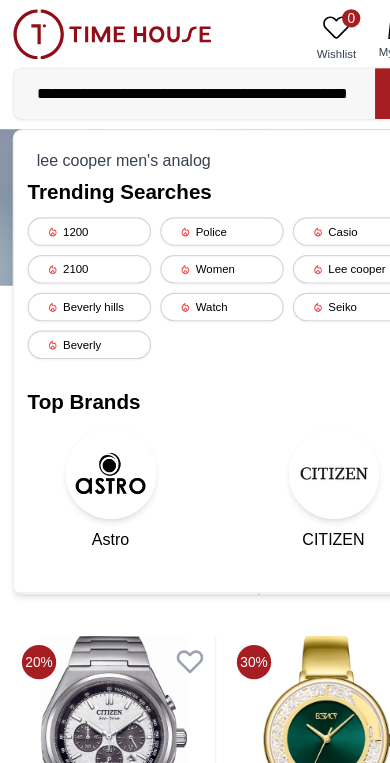 type on "**********" 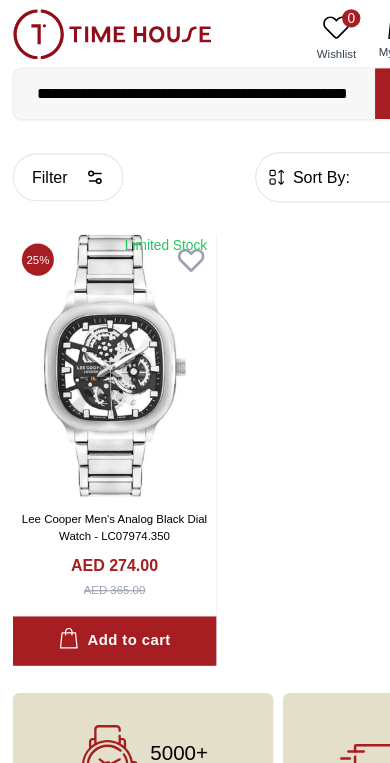 click at bounding box center [101, 319] 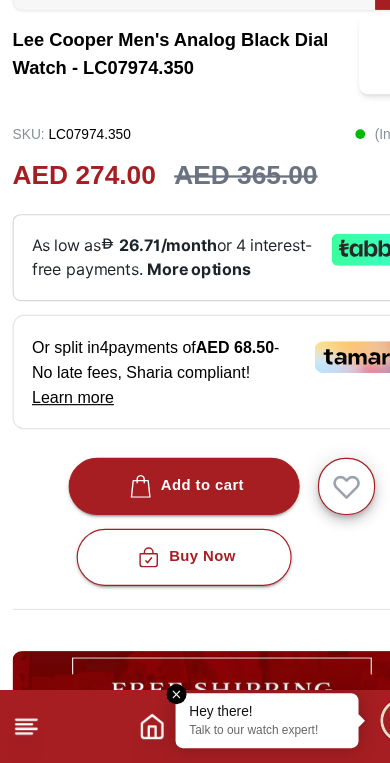 scroll, scrollTop: 415, scrollLeft: 0, axis: vertical 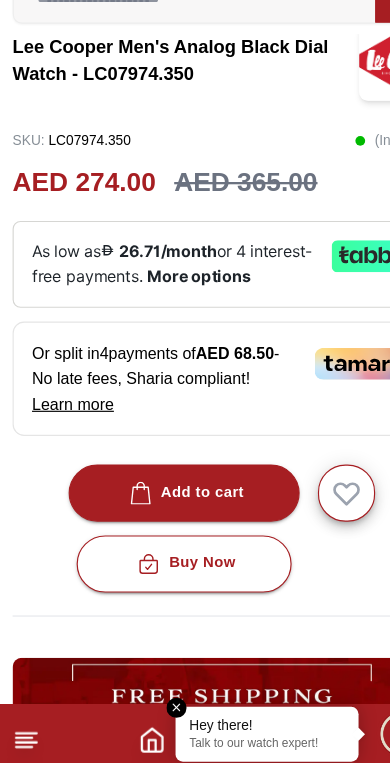 click 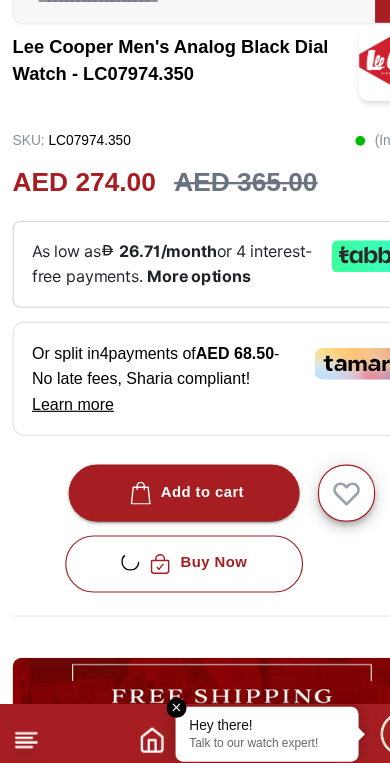 scroll, scrollTop: 0, scrollLeft: 0, axis: both 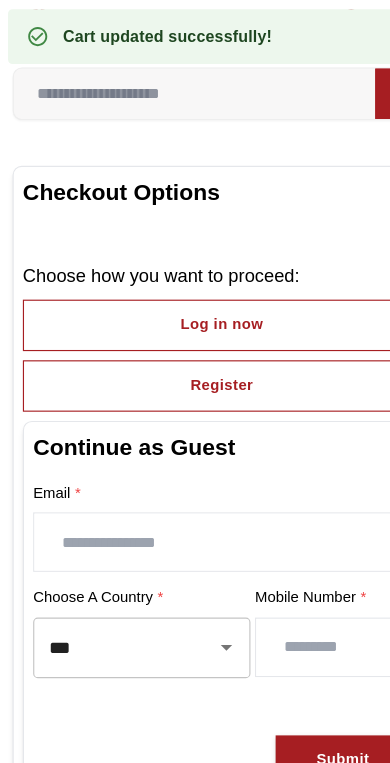 click on "Log in now" at bounding box center [195, 284] 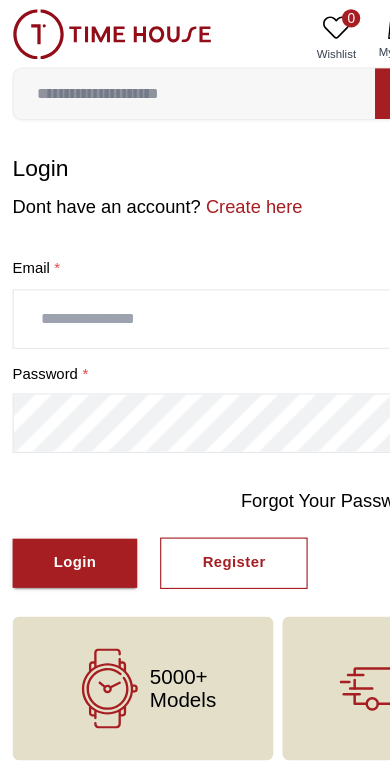 click at bounding box center (195, 279) 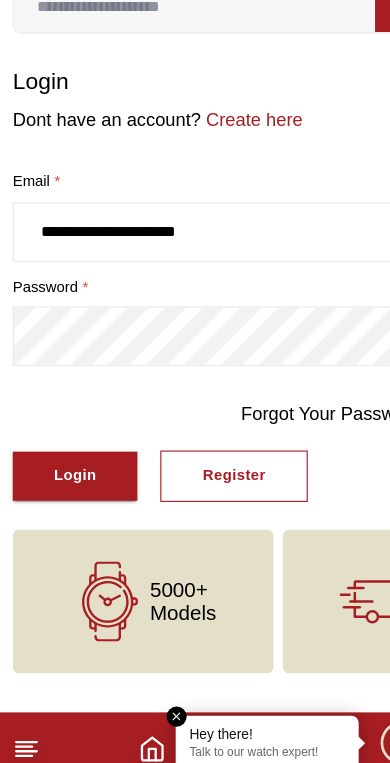 type on "**********" 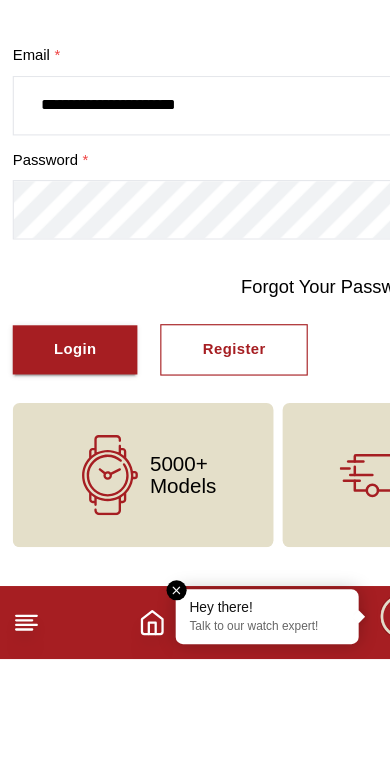 click on "Login" at bounding box center [66, 492] 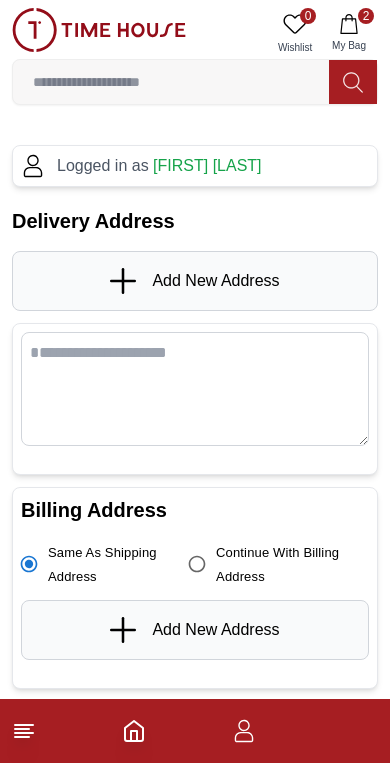 scroll, scrollTop: 0, scrollLeft: 0, axis: both 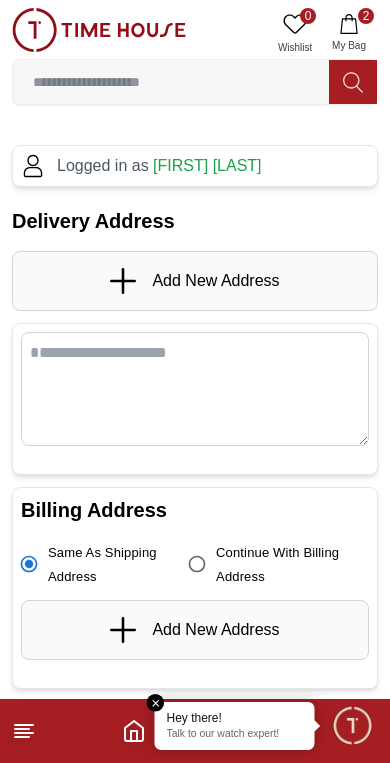 click on "Add New Address" at bounding box center (195, 281) 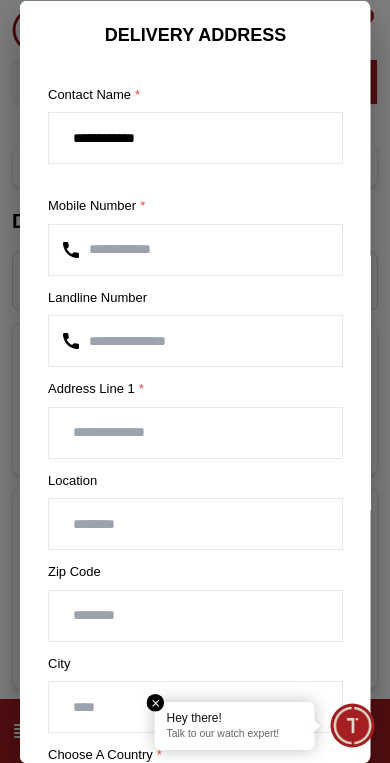 click at bounding box center (195, 432) 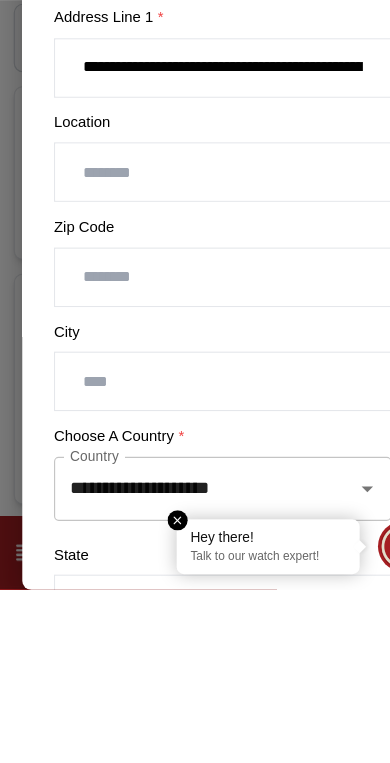 scroll, scrollTop: 126, scrollLeft: 0, axis: vertical 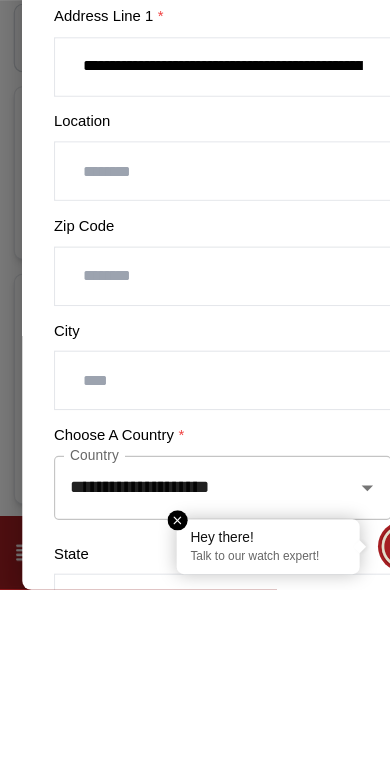 type on "**********" 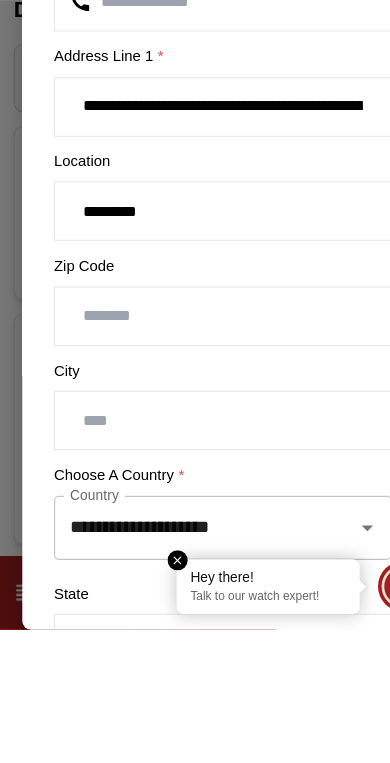 type on "*********" 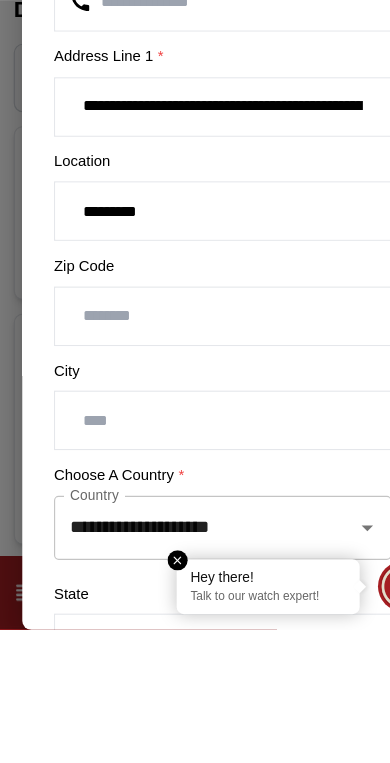 click on "**********" at bounding box center [195, 306] 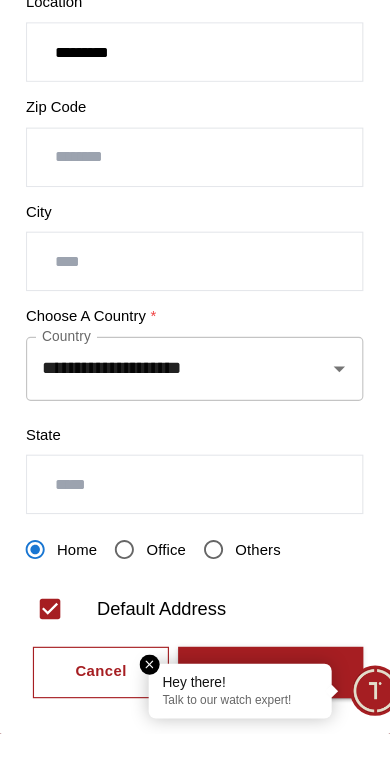 scroll, scrollTop: 371, scrollLeft: 0, axis: vertical 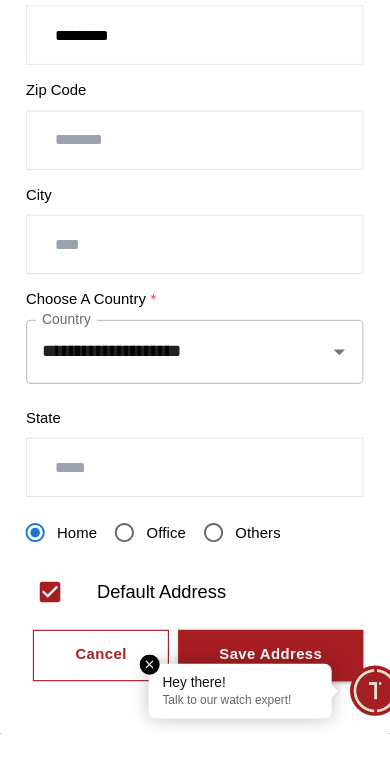 type on "**********" 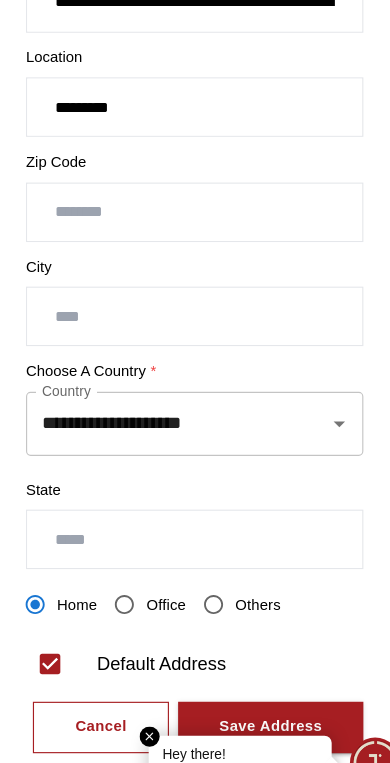 click at bounding box center (195, 336) 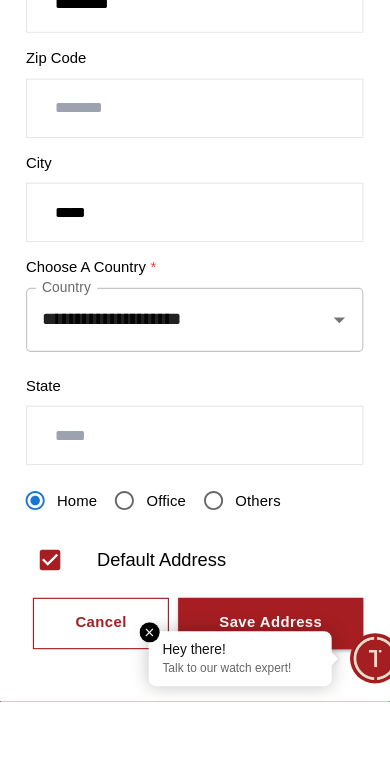 type on "*****" 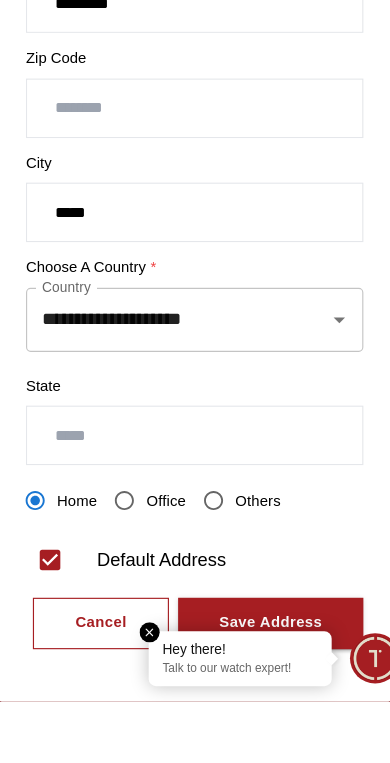 scroll, scrollTop: 54, scrollLeft: 0, axis: vertical 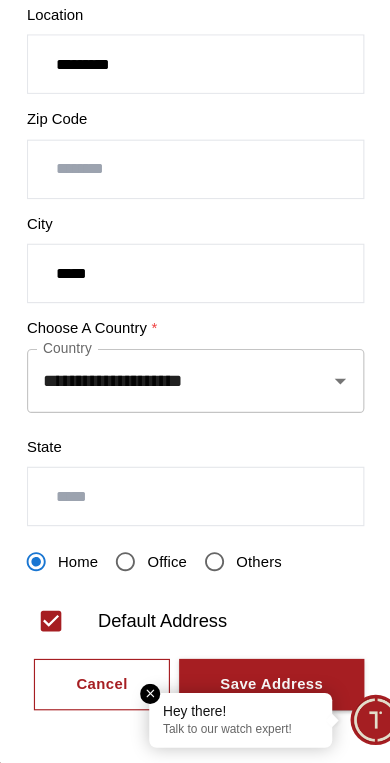 click at bounding box center [195, 531] 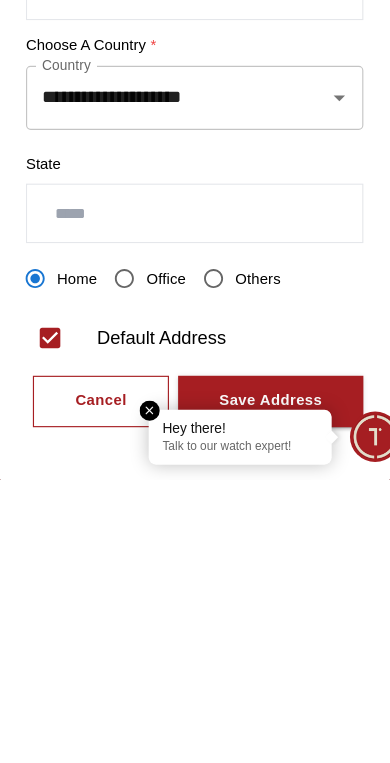 click on "Office" at bounding box center (170, 588) 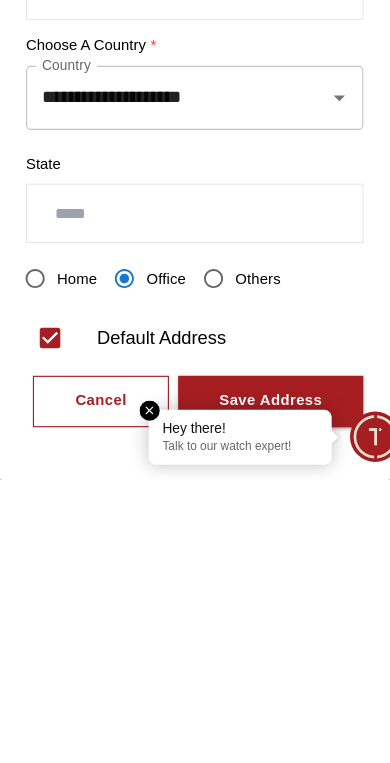 scroll, scrollTop: 302, scrollLeft: 0, axis: vertical 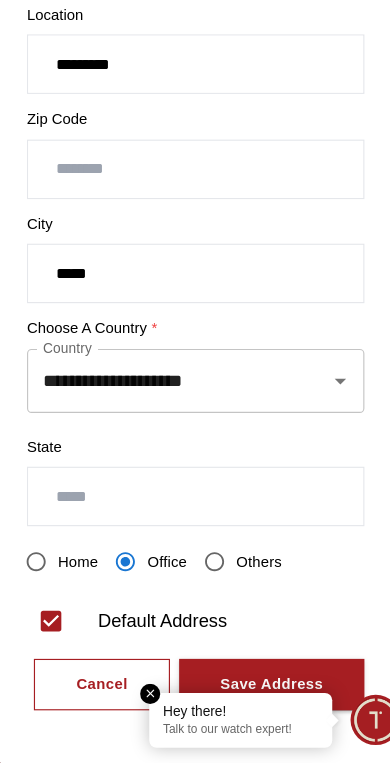 click at bounding box center [195, 531] 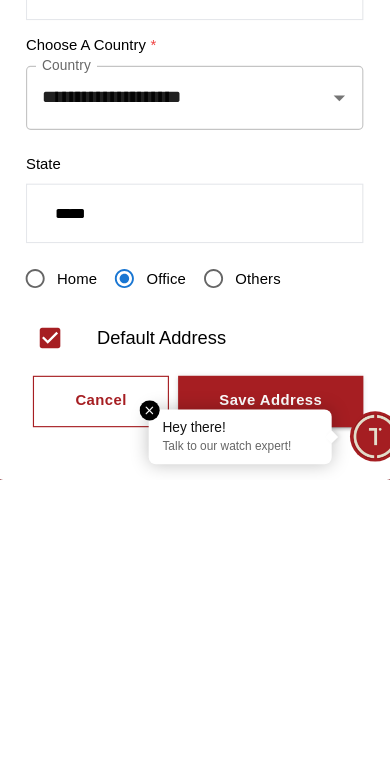 type on "*****" 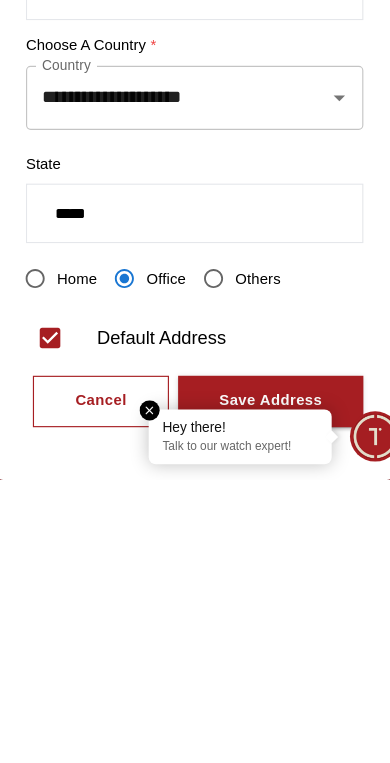 scroll, scrollTop: 550, scrollLeft: 0, axis: vertical 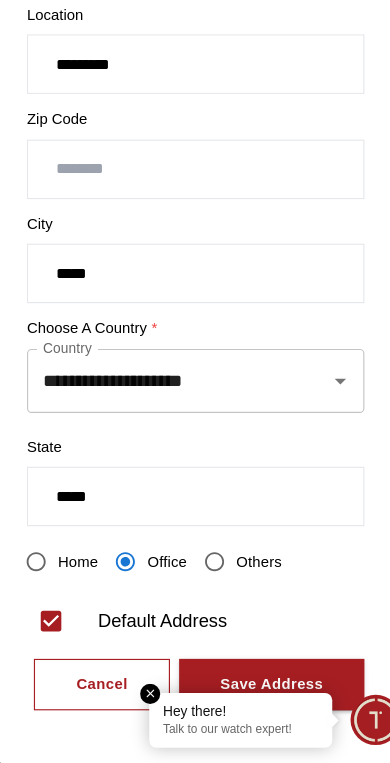 click on "Save Address" at bounding box center [262, 695] 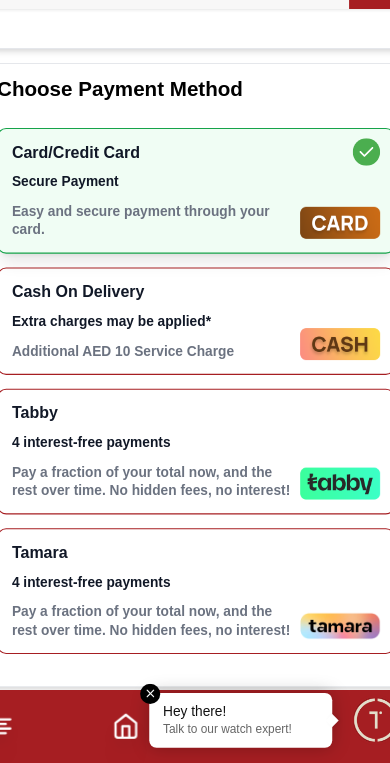 scroll, scrollTop: 0, scrollLeft: 0, axis: both 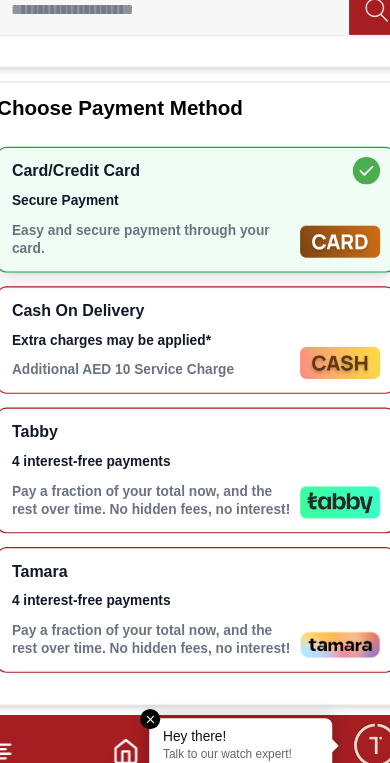 click on "Cash On Delivery Extra charges may be applied* Additional AED 10 Service Charge" at bounding box center [156, 371] 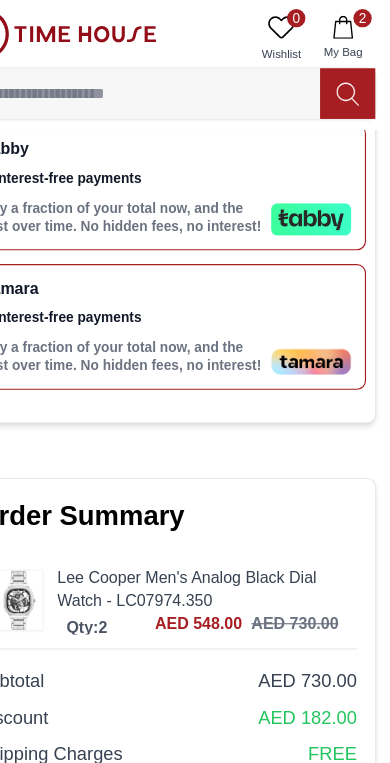 scroll, scrollTop: 1028, scrollLeft: 0, axis: vertical 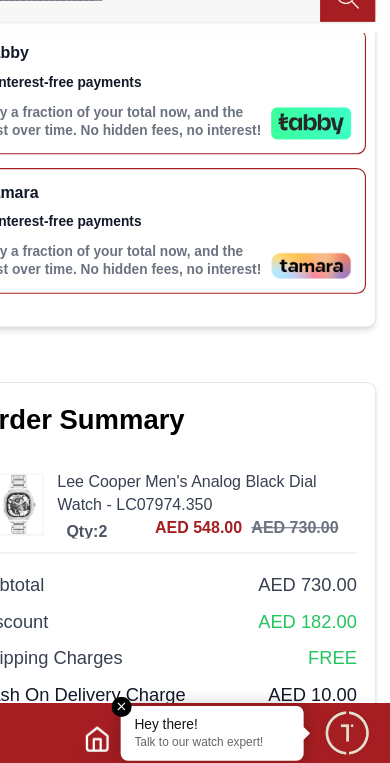 click on "Lee Cooper Men's Analog Black Dial Watch - LC07974.350" at bounding box center (222, 516) 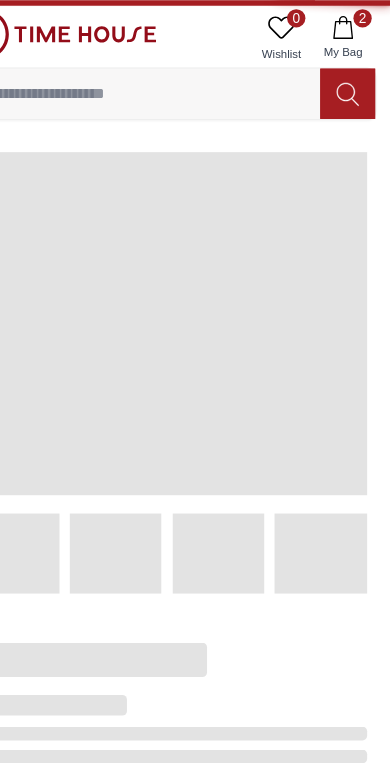 click on "100% Genuine products with International Warranty Shop From UAE | العربية | Currency | 0 Wishlist 2 My Bag Help Our Stores My Account 0 Wishlist 2 My Bag 5000+ Models Free Shipping & Easy Return Card & COD Payments Gift Wrapping ONLINE SHOPPING Men Men's Watches Women Women's Watches Kids Unisex CUSTOMER POLICIES Terms Of Sale Terms and conditions Shipment And Delivery Policy Warranty And Repairs Watch Care Privacy Policy Return Policy USEFUL LINKS About Us Contact Us STORE LOCATIONS Blog Careers Help Popular Brands Lee Cooper Slazenger Kenneth Scott KEEP IN TOUCH +[COUNTRY_CODE] [PHONE] [EMAIL] TimeHouse© [YEAR] All rights reserved. Quick Delivery Quick Delivery to Your Home illustrating the technical ingenuity. Time House Dubai owns the sophisticated aura of remarkable watch collections. Buy watches online, Dubai at Time House where a wide range of high-quality genuine watches from leading watch brands is listed. What can you buy from Time House? Men Bags 2" at bounding box center [195, 783] 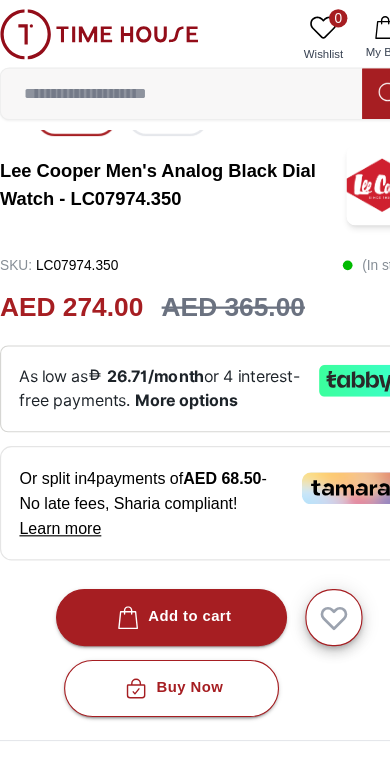 scroll, scrollTop: 372, scrollLeft: 0, axis: vertical 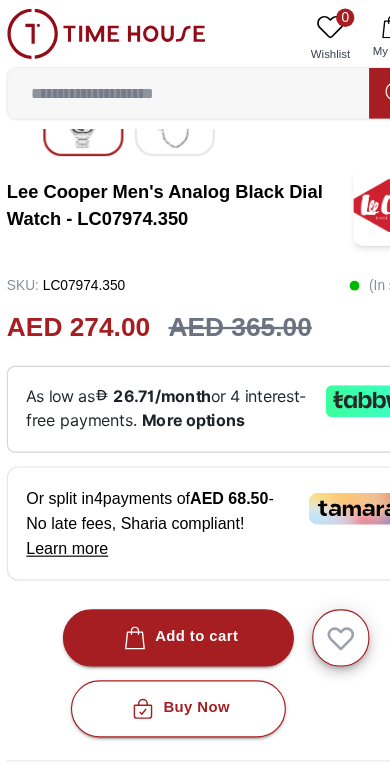click on "Add to cart" at bounding box center (162, 557) 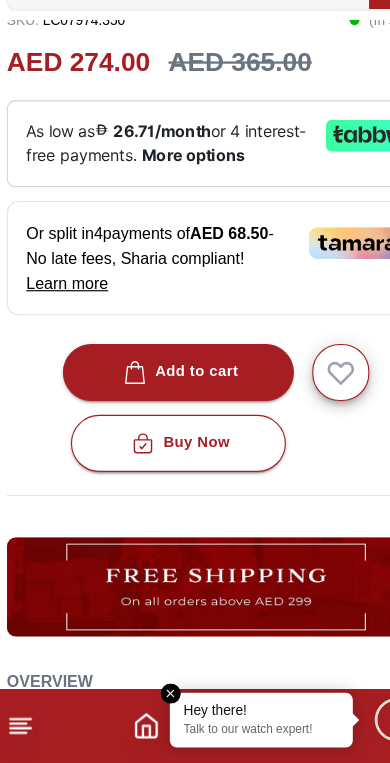 scroll, scrollTop: 510, scrollLeft: 0, axis: vertical 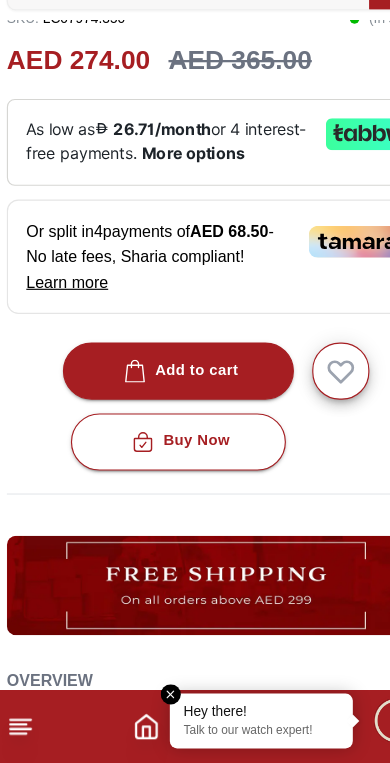 click 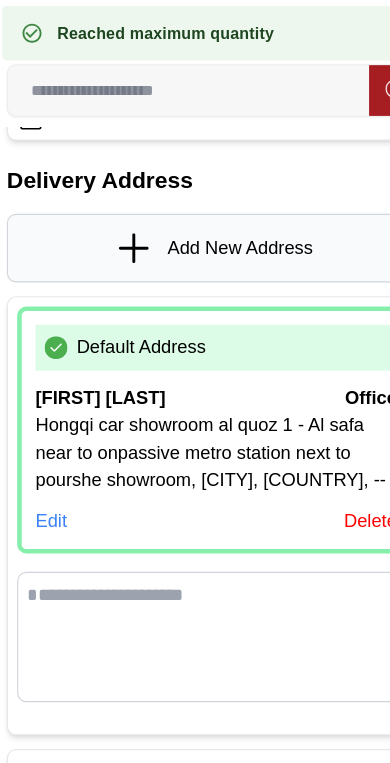 scroll, scrollTop: 0, scrollLeft: 0, axis: both 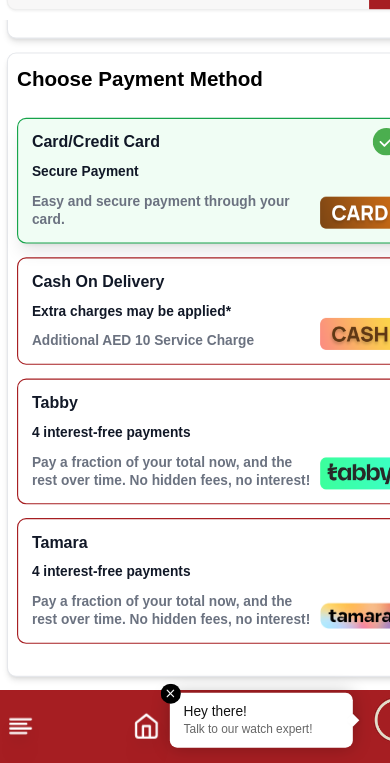 click on "Extra charges may be applied*" at bounding box center [156, 368] 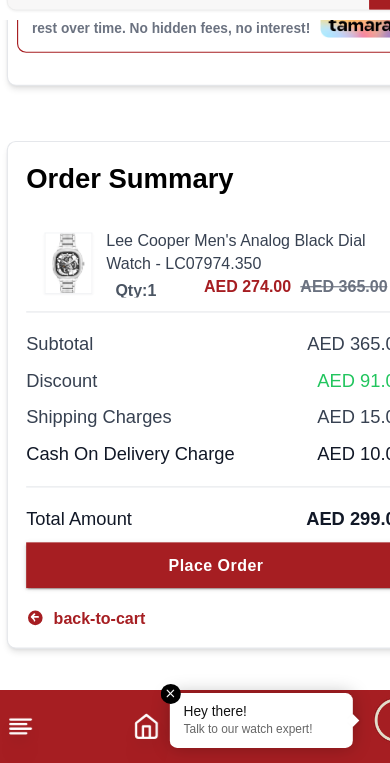 scroll, scrollTop: 1228, scrollLeft: 0, axis: vertical 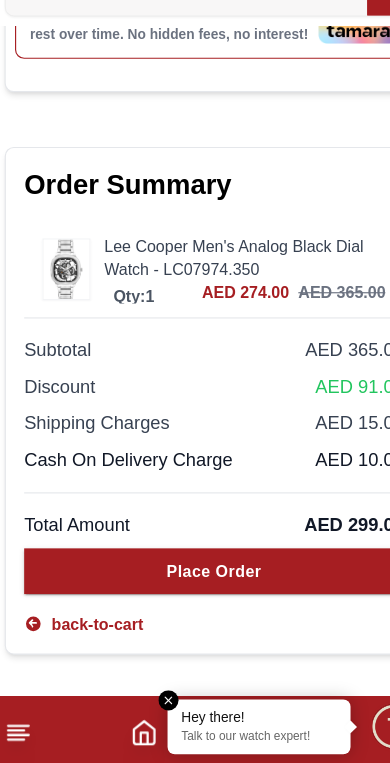 click on "Place Order" at bounding box center [195, 590] 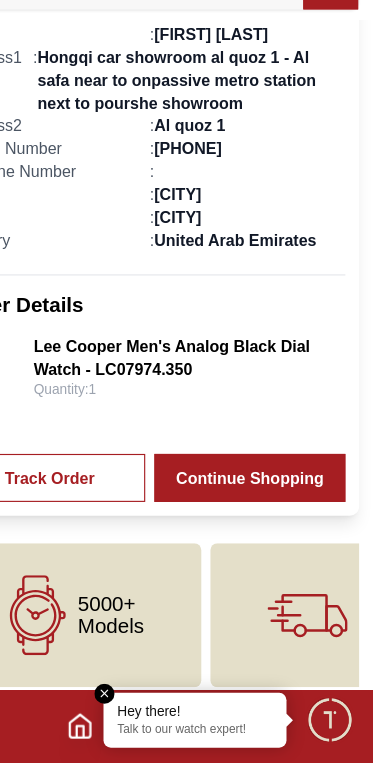 scroll, scrollTop: 762, scrollLeft: 0, axis: vertical 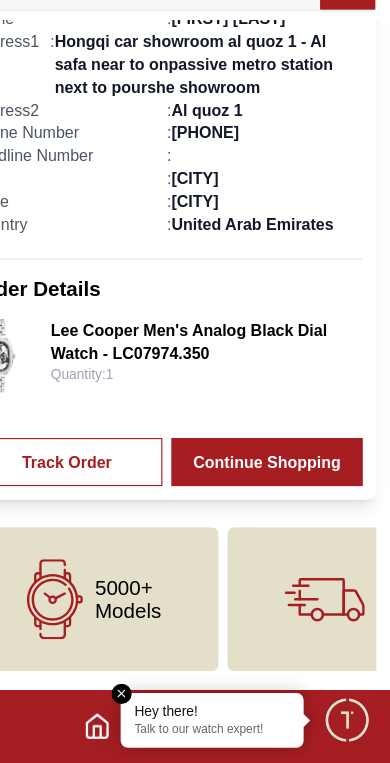 click on "Track Order" at bounding box center (107, 500) 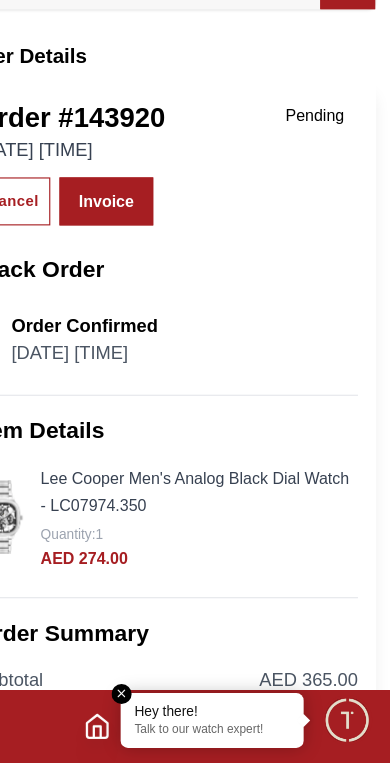 scroll, scrollTop: 2, scrollLeft: 0, axis: vertical 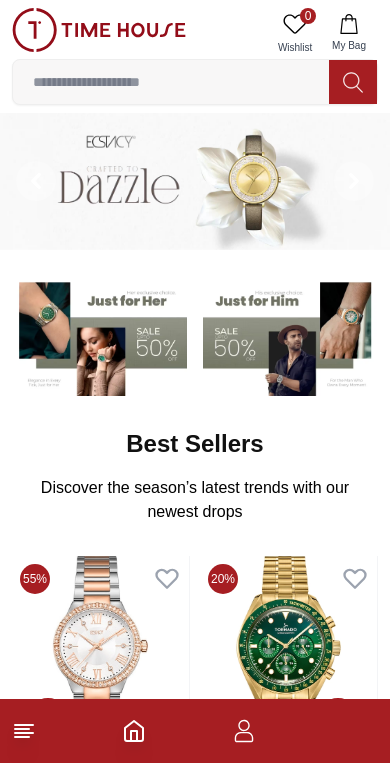 click 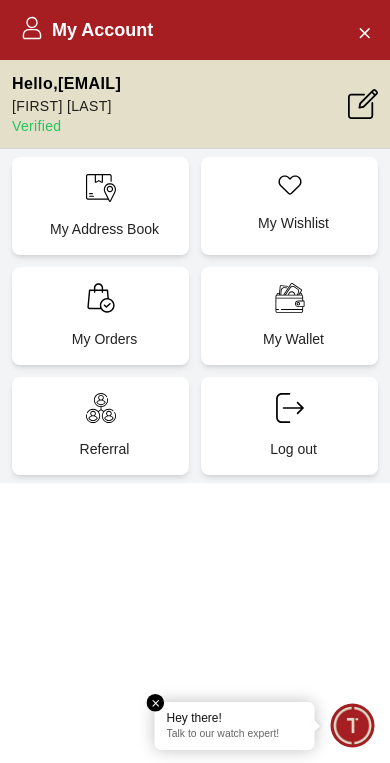 click on "My Orders" at bounding box center [100, 316] 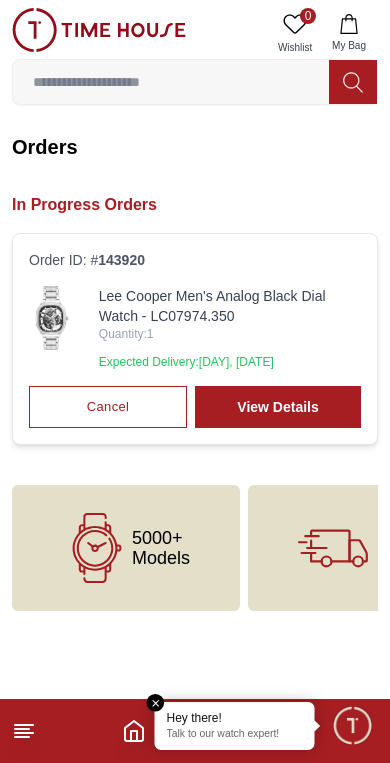 click on "View Details" at bounding box center [278, 407] 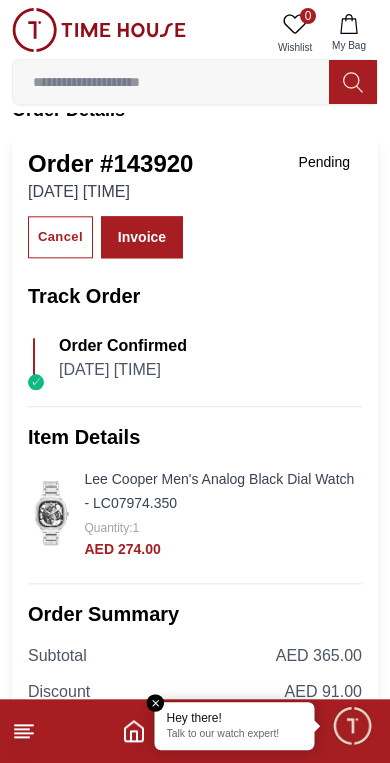 scroll, scrollTop: 21, scrollLeft: 0, axis: vertical 